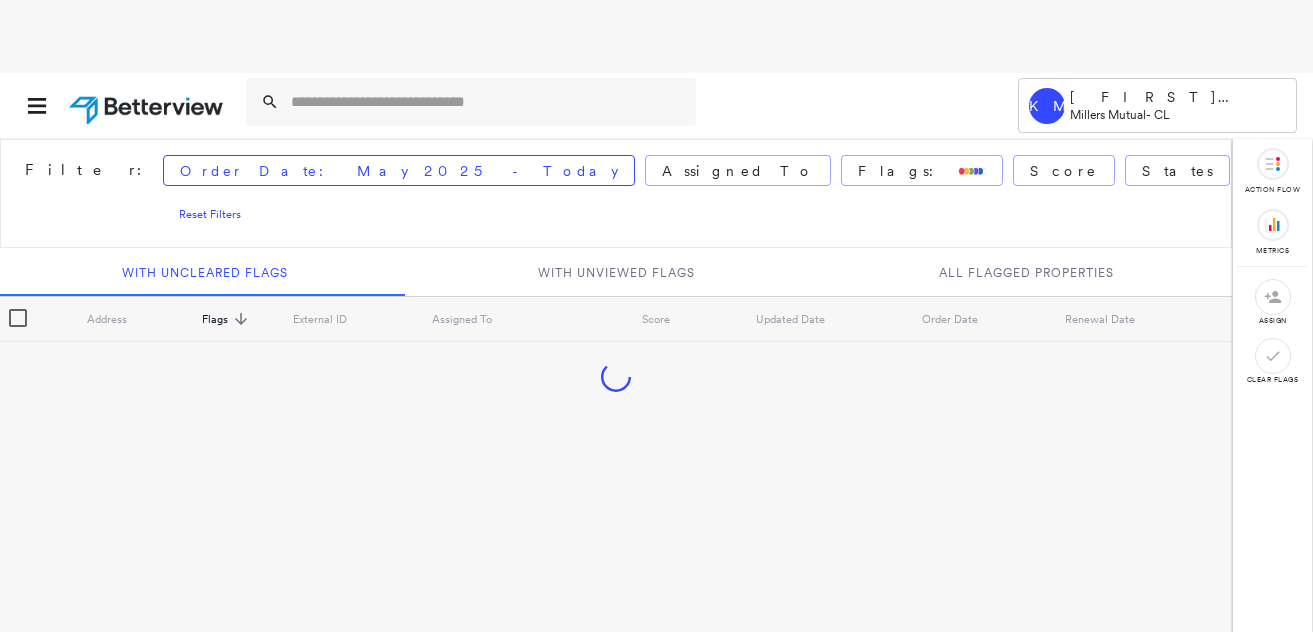 scroll, scrollTop: 0, scrollLeft: 0, axis: both 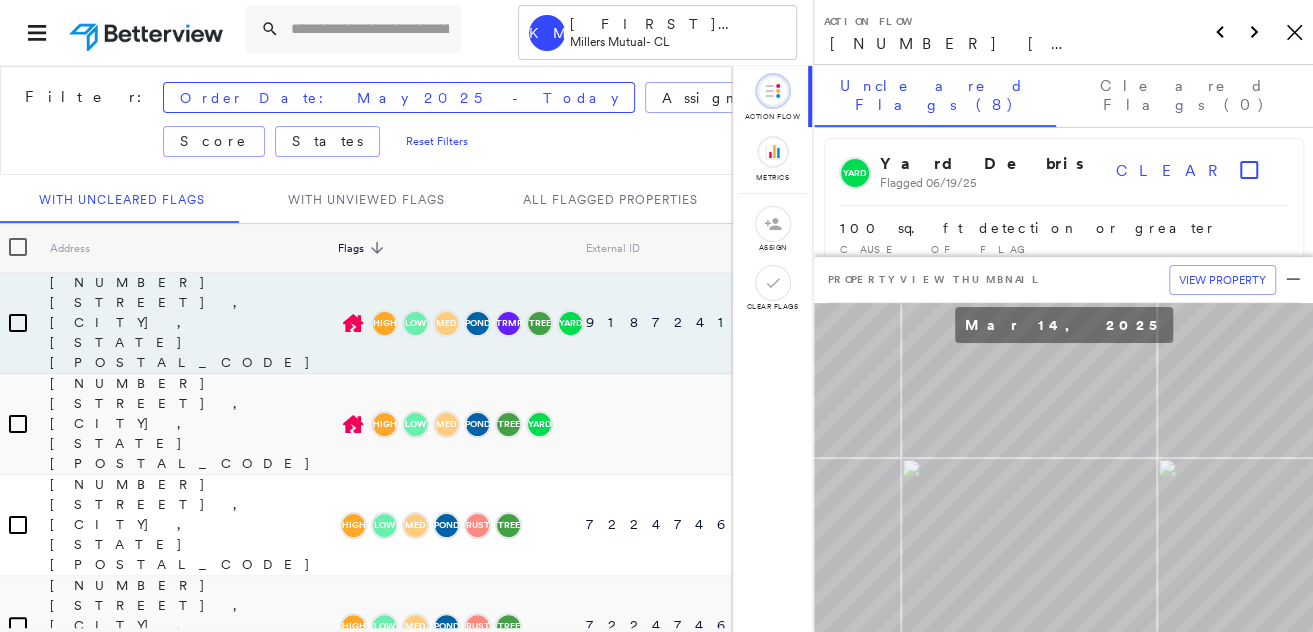 drag, startPoint x: 1296, startPoint y: 38, endPoint x: 1269, endPoint y: 39, distance: 27.018513 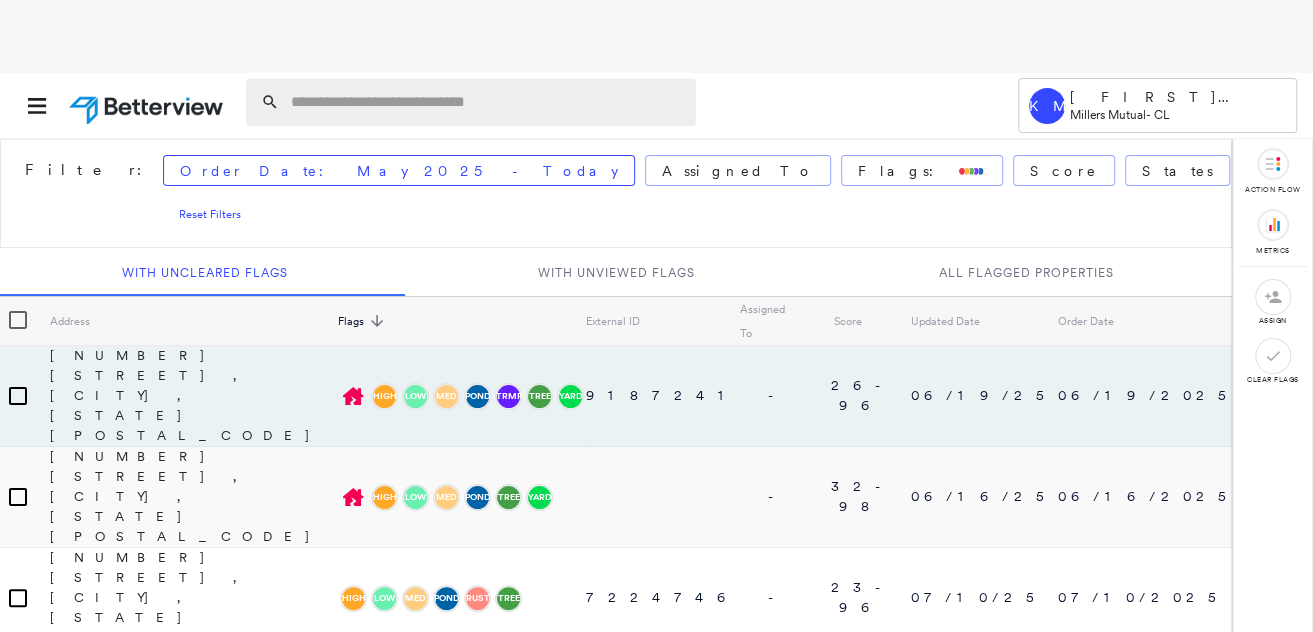 click at bounding box center (487, 102) 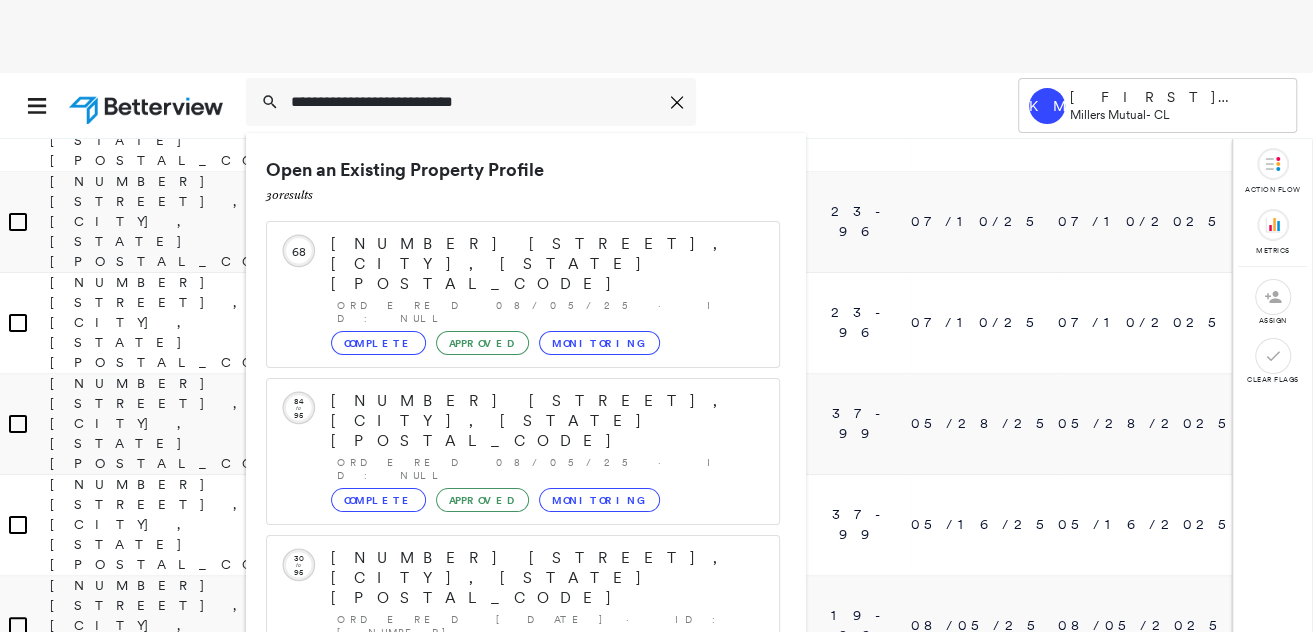 scroll, scrollTop: 699, scrollLeft: 0, axis: vertical 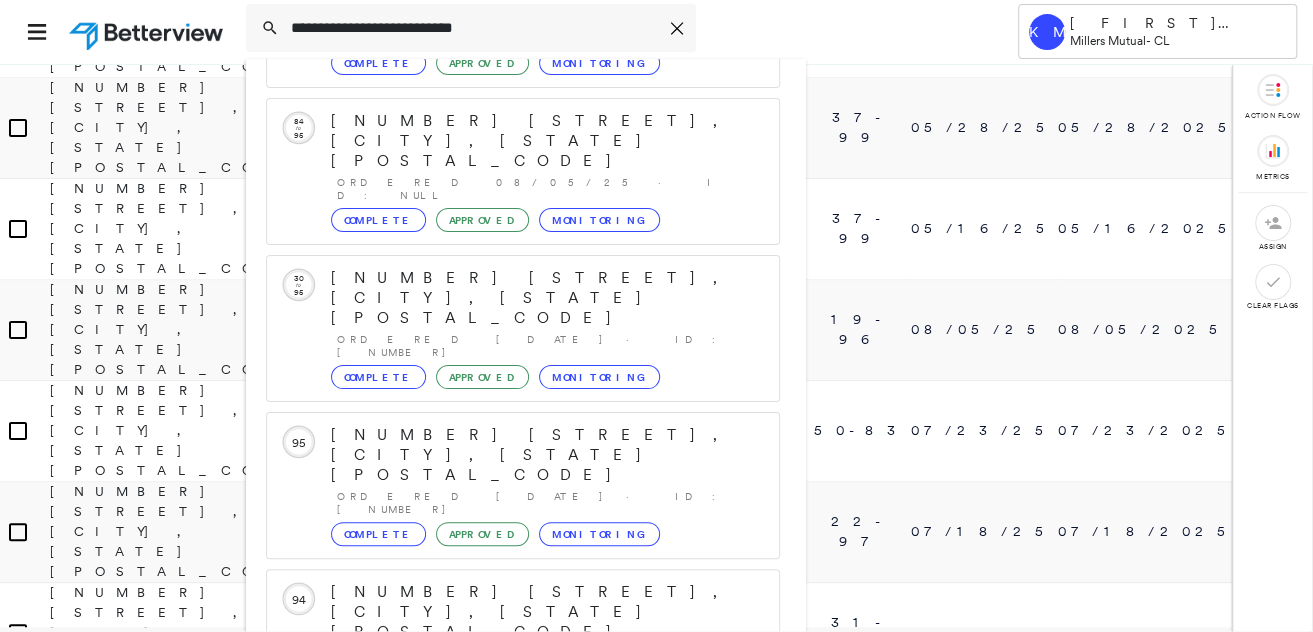 type on "**********" 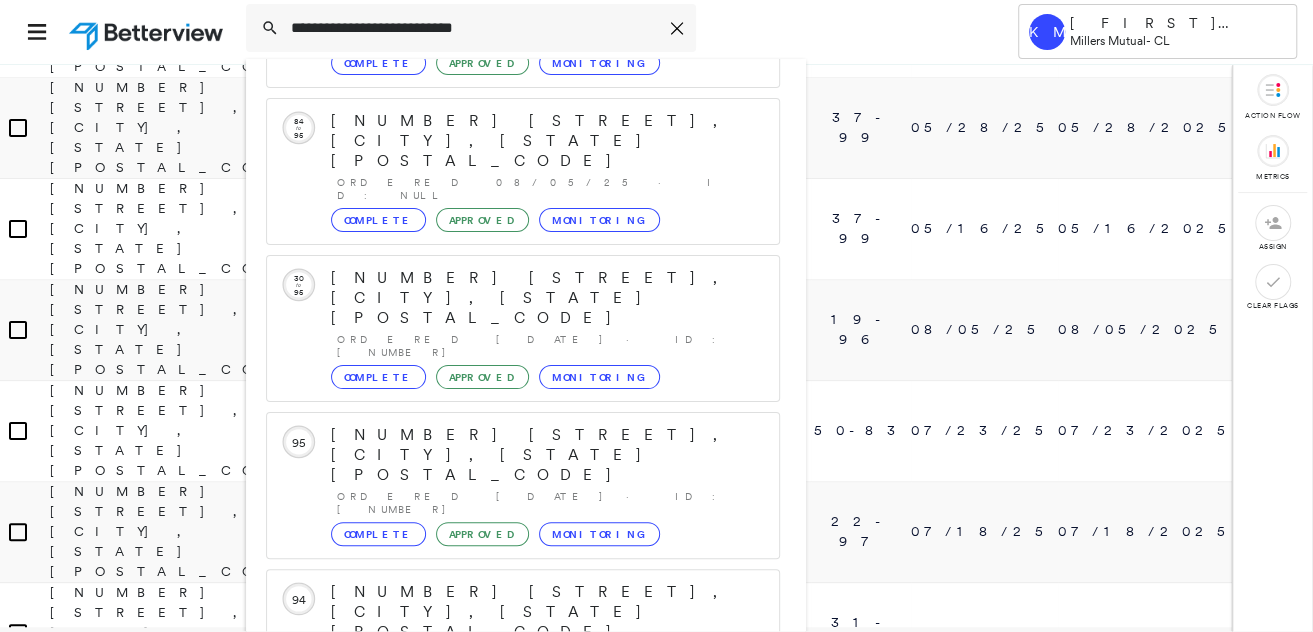 click on "[NUMBER] [STREET], [CITY], [STATE] [POSTAL_CODE]" at bounding box center (501, 904) 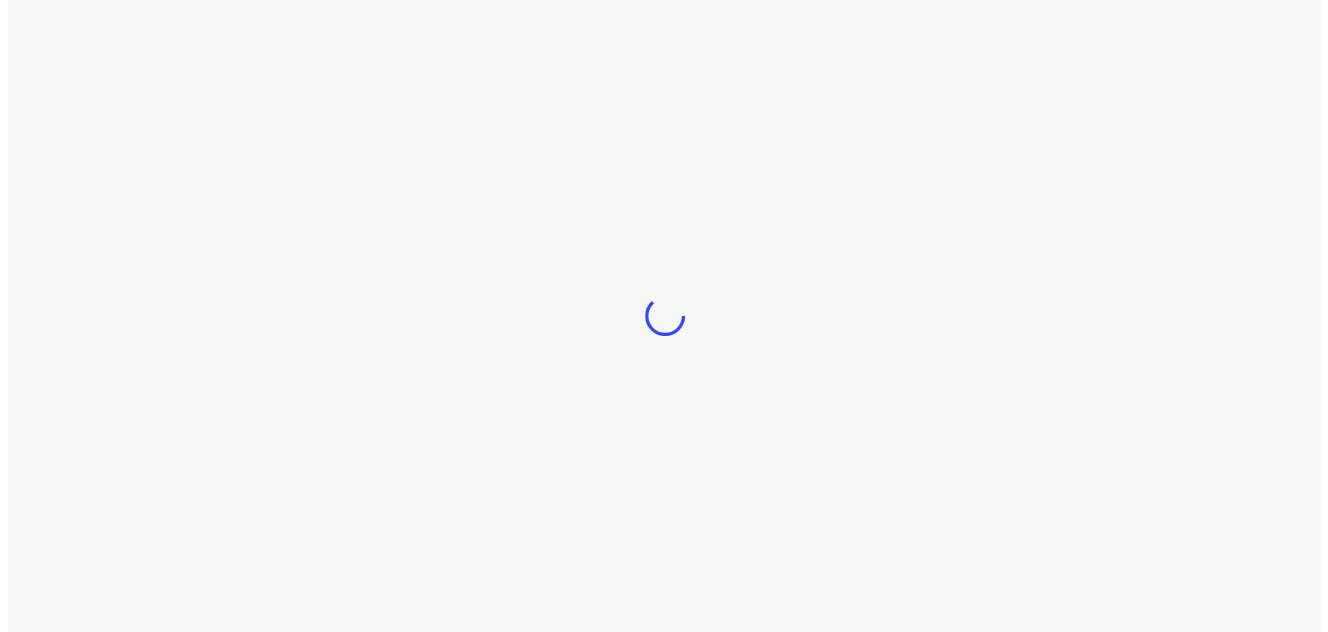 scroll, scrollTop: 0, scrollLeft: 0, axis: both 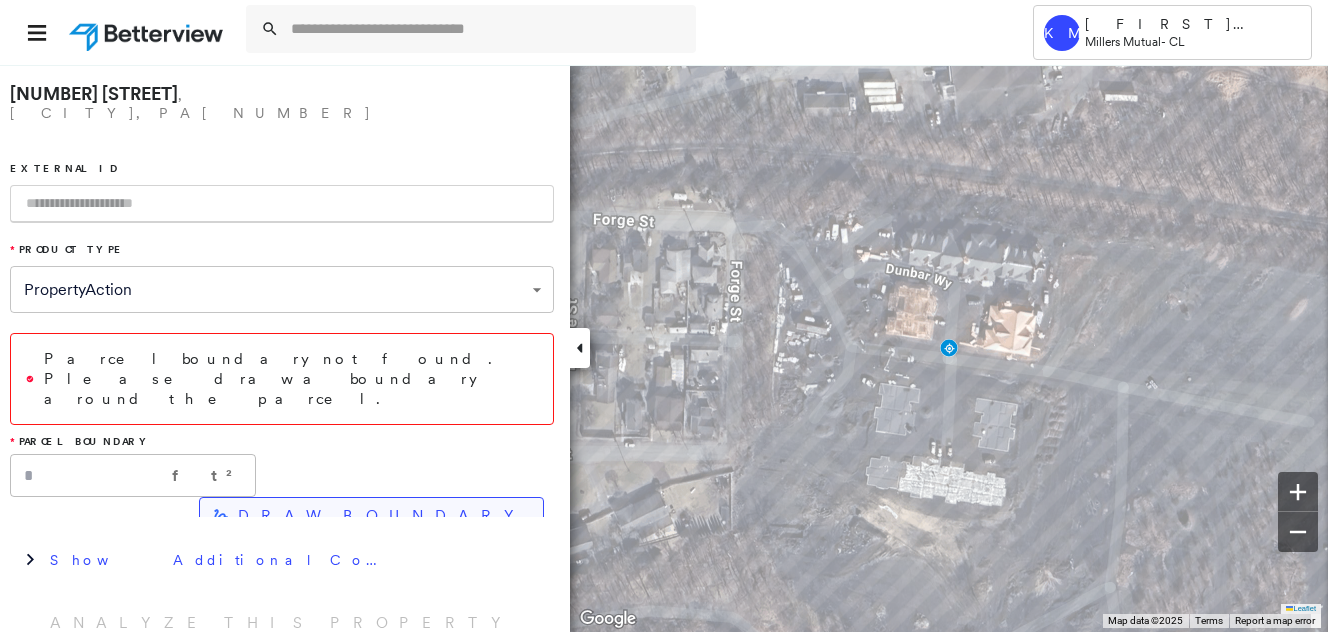 click on "DRAW BOUNDARY" at bounding box center [382, 516] 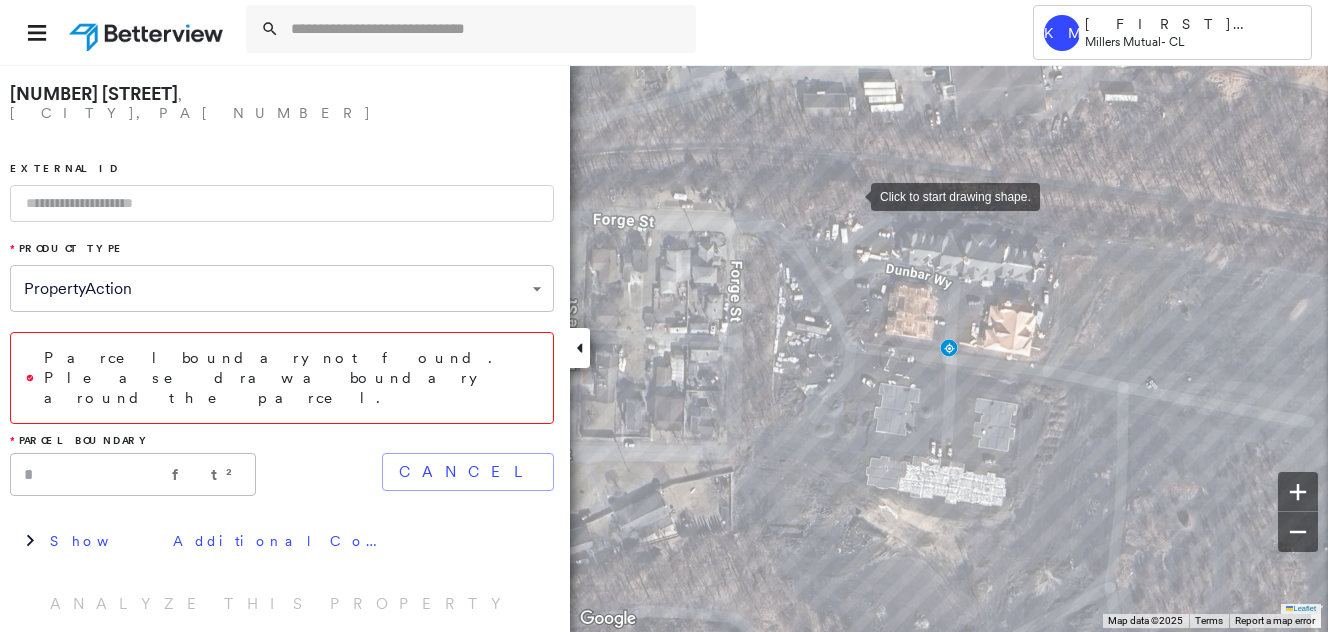 click at bounding box center [851, 195] 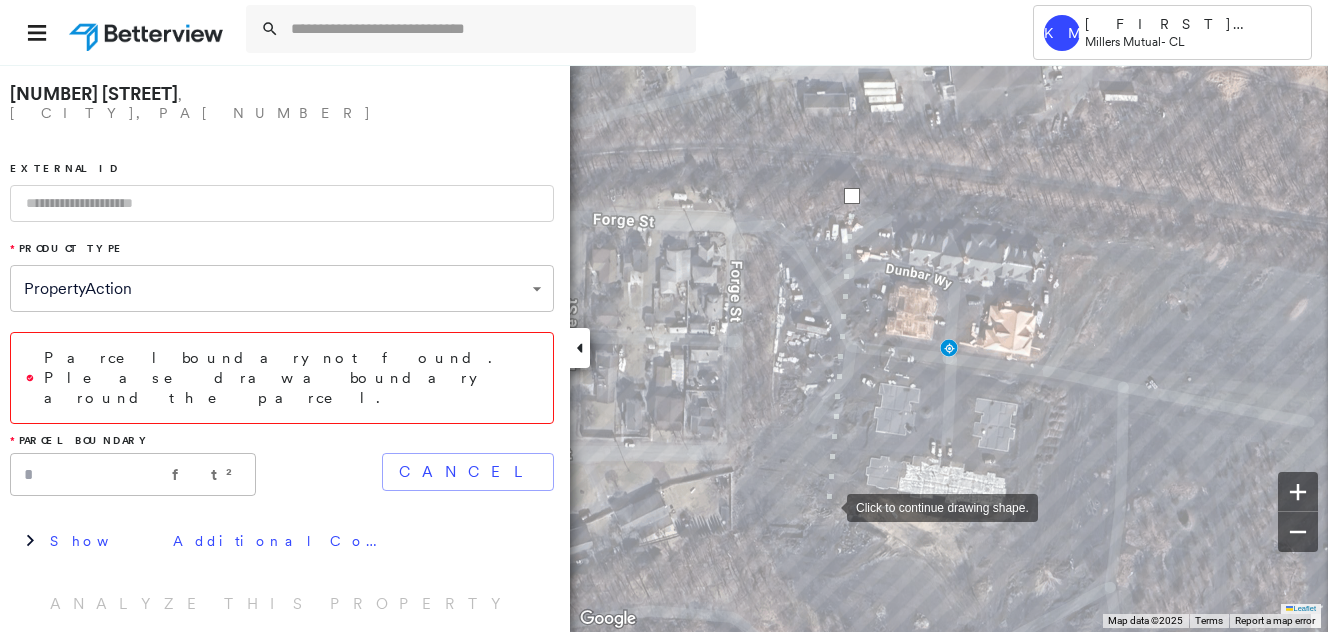 click at bounding box center (827, 506) 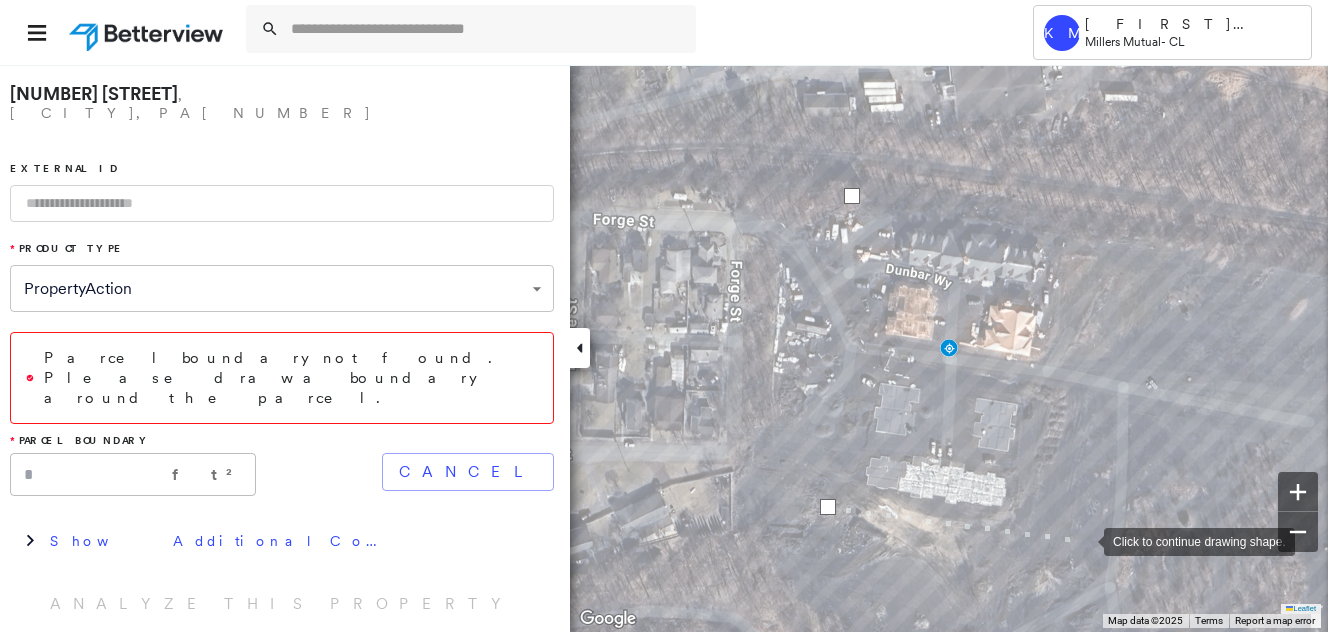 click at bounding box center (1084, 540) 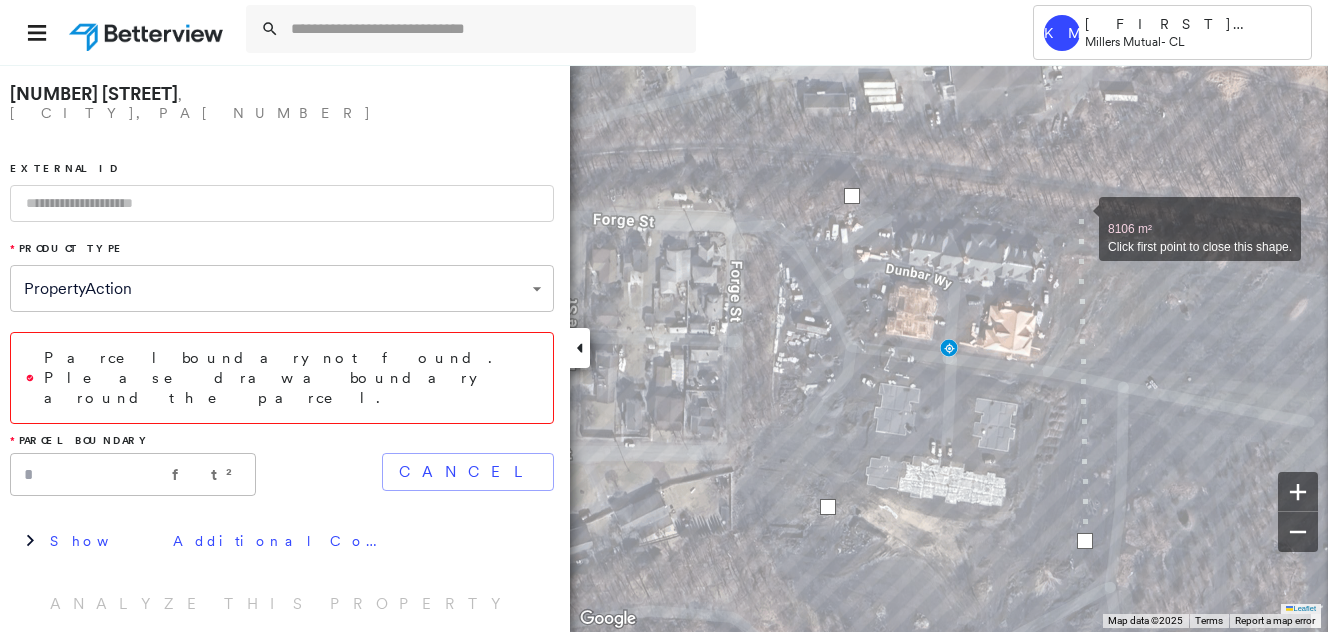 click at bounding box center (1079, 218) 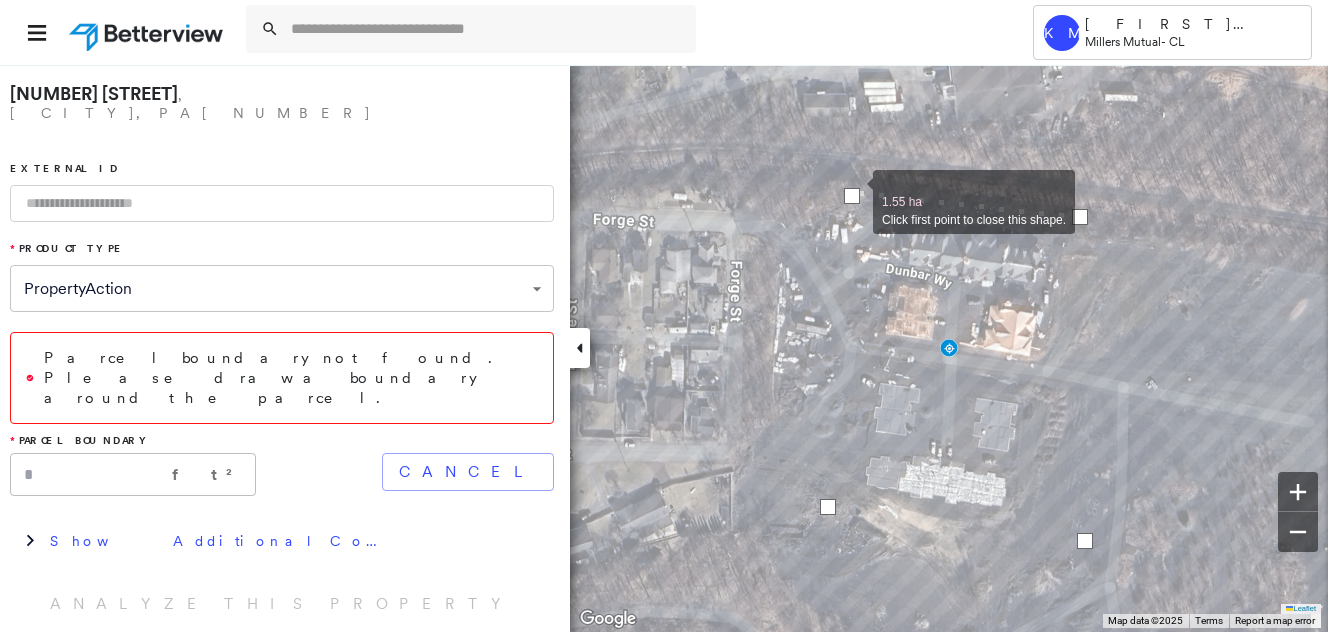 click at bounding box center [852, 196] 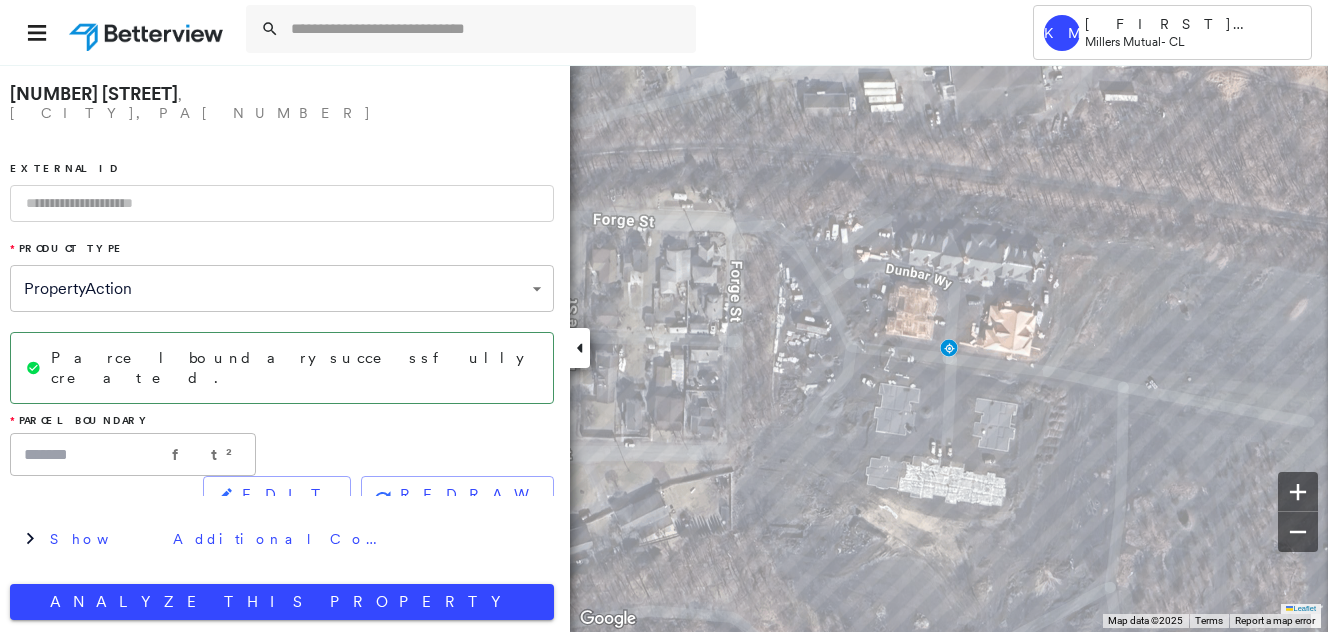 click at bounding box center (282, 203) 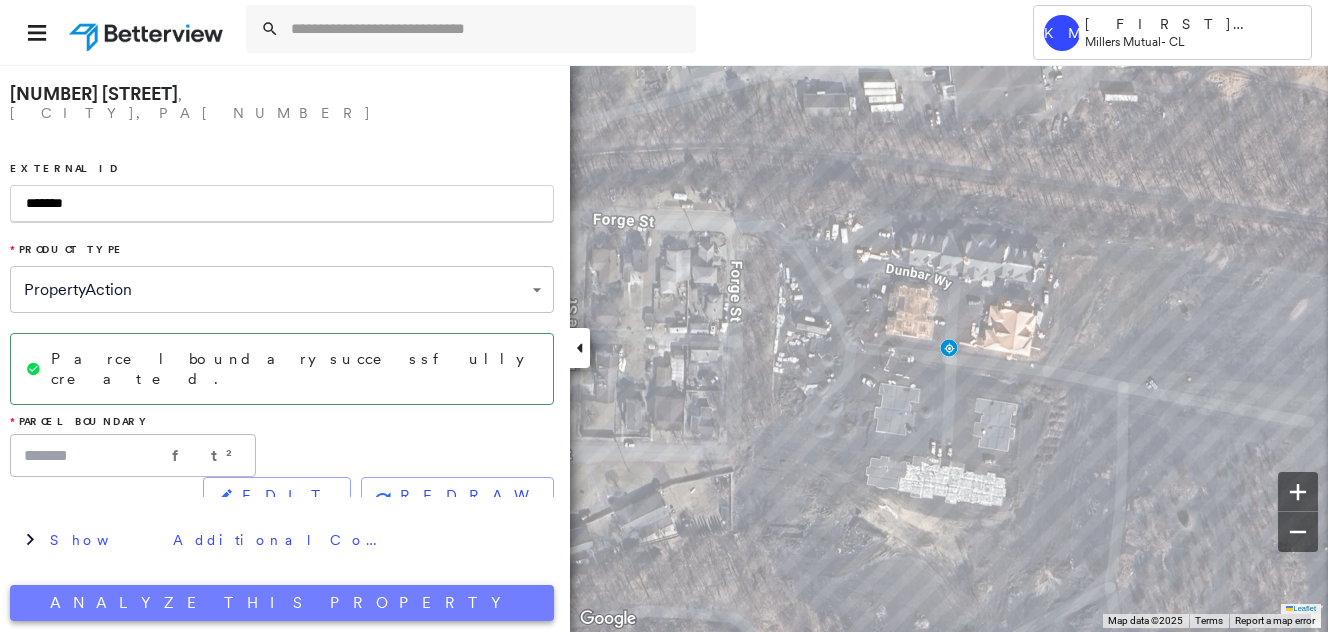 type on "*******" 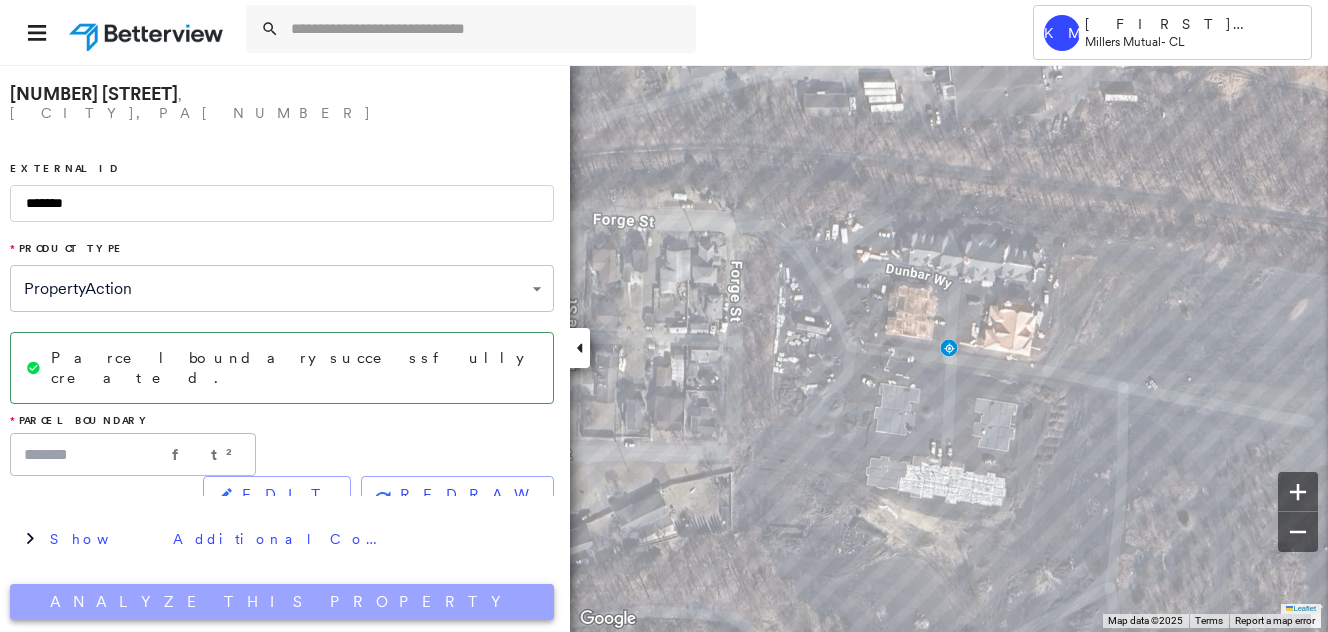 click on "Analyze This Property" at bounding box center (282, 602) 